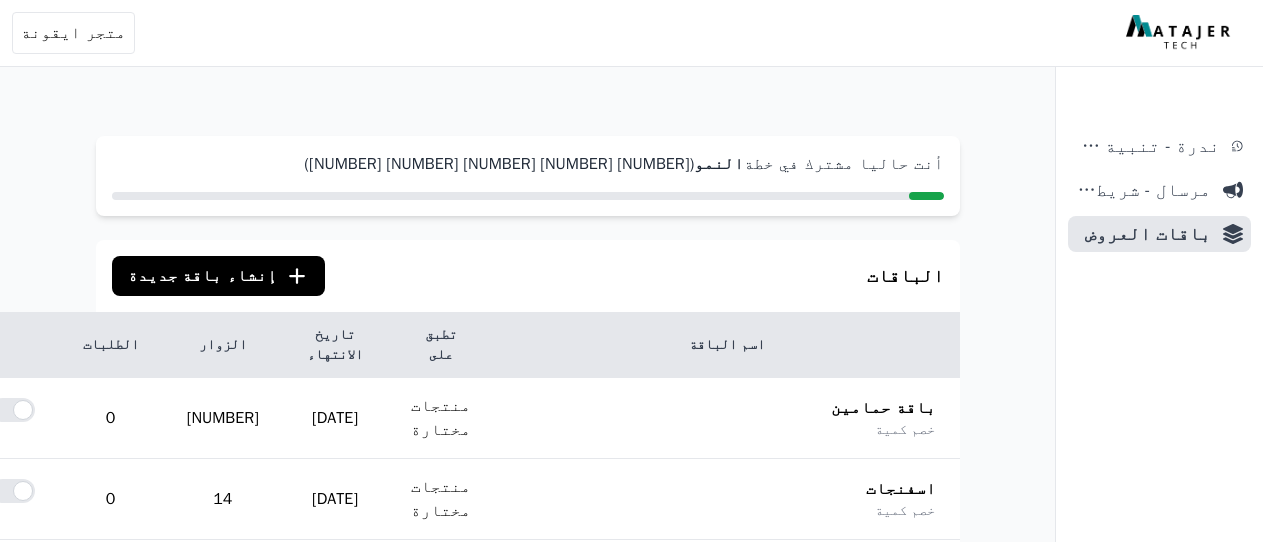 scroll, scrollTop: 0, scrollLeft: 0, axis: both 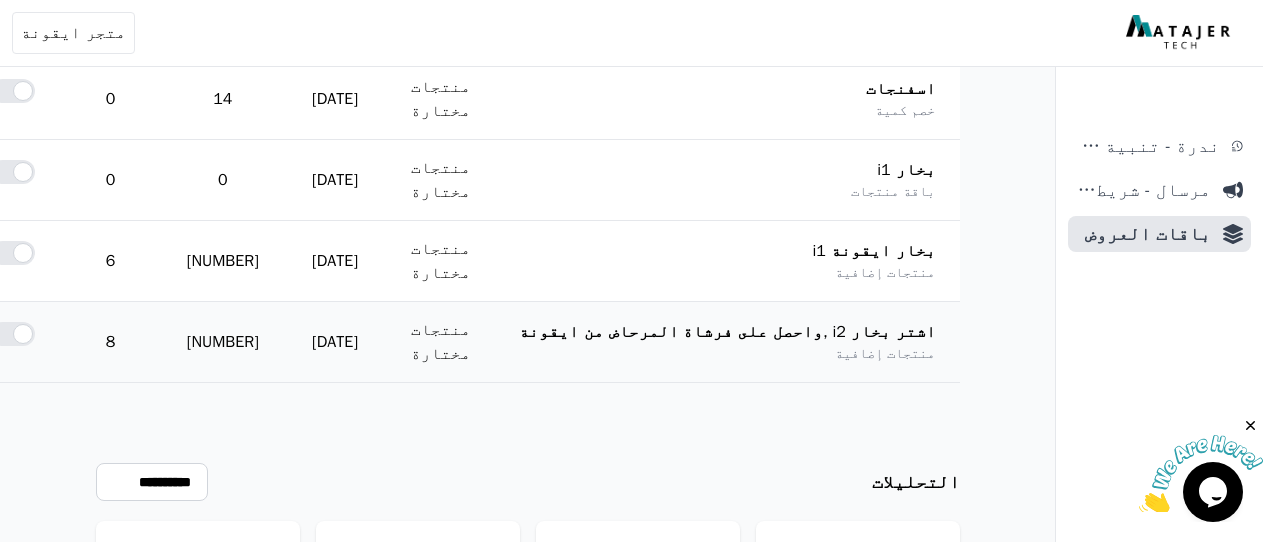 click at bounding box center (13, 334) 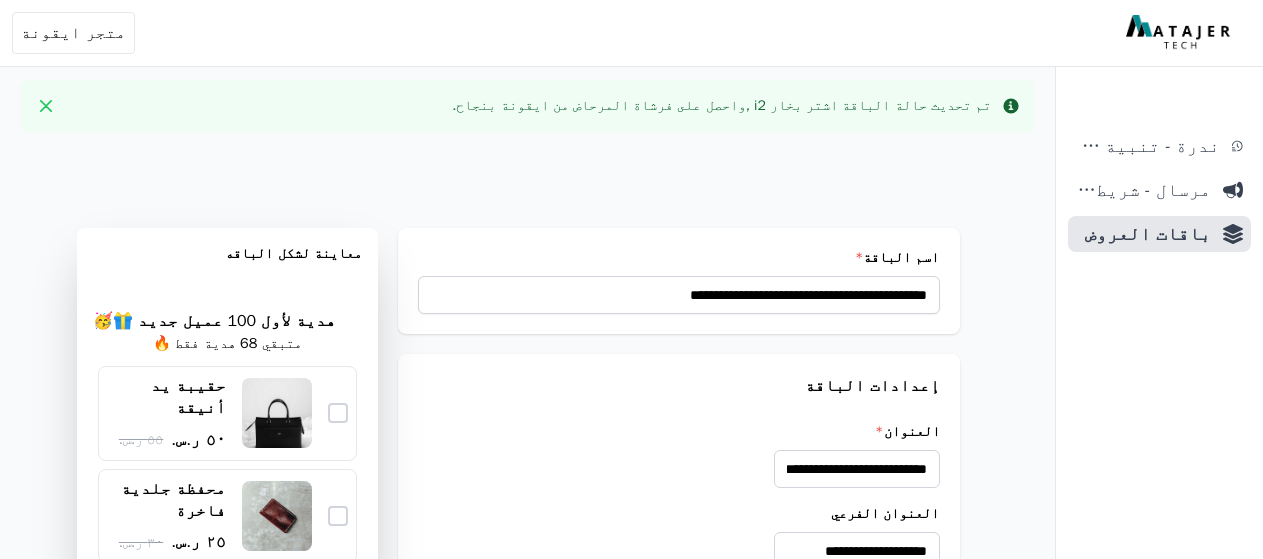 scroll, scrollTop: 182, scrollLeft: 0, axis: vertical 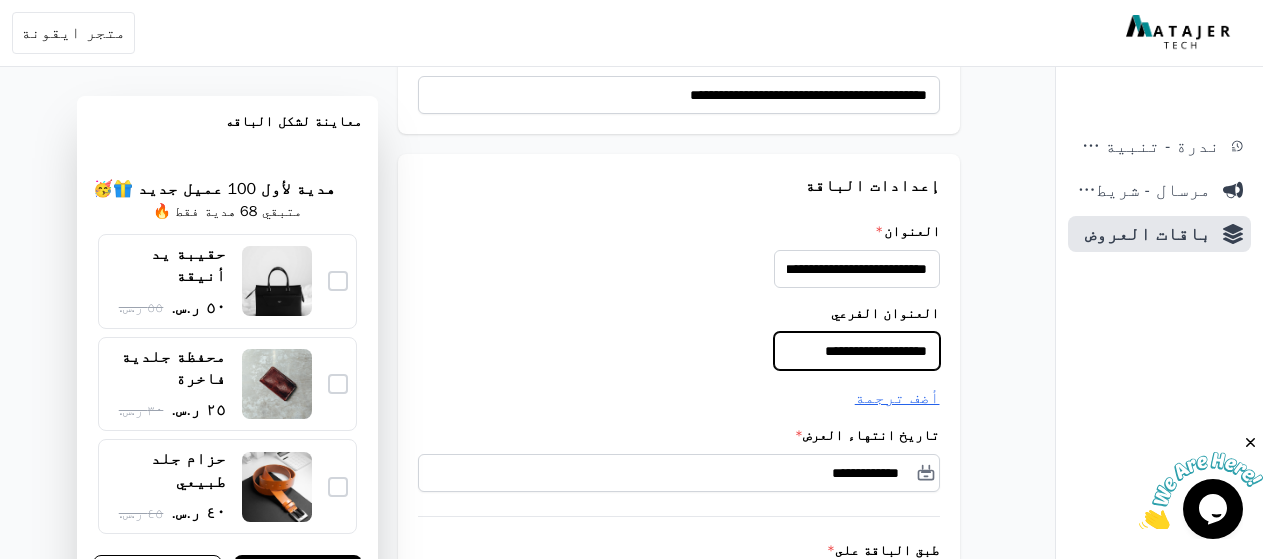 click on "**********" at bounding box center (857, 351) 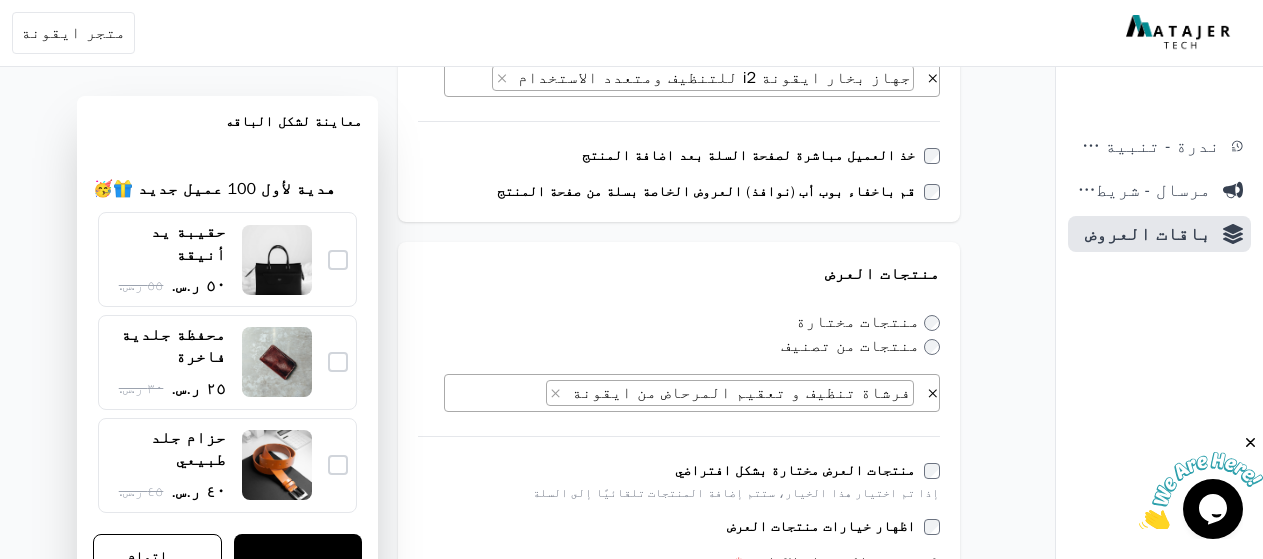 scroll, scrollTop: 900, scrollLeft: 0, axis: vertical 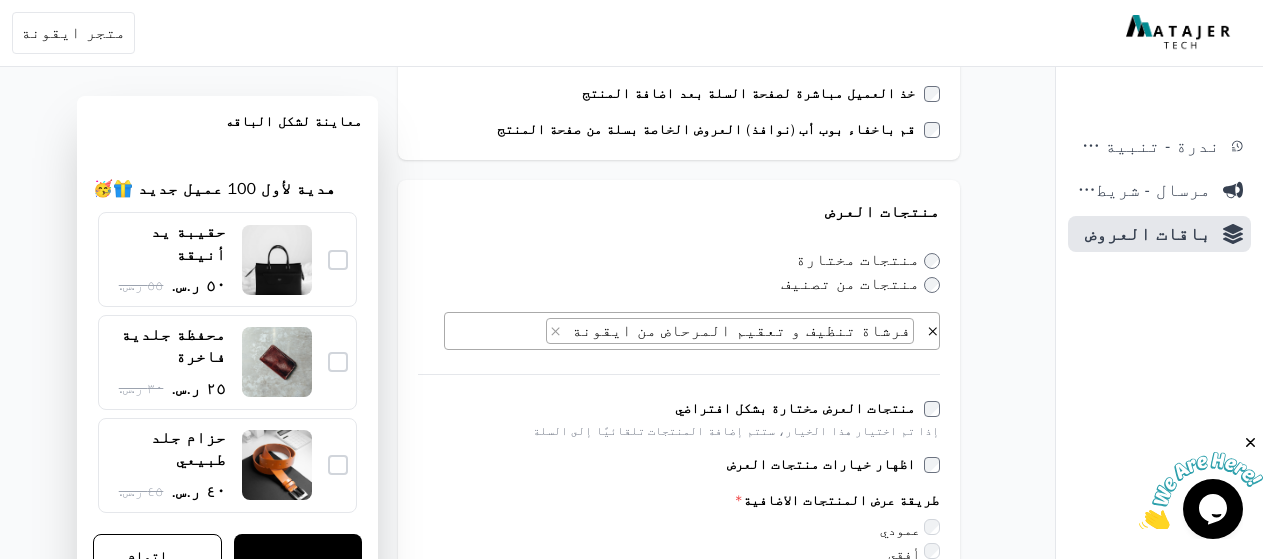 type 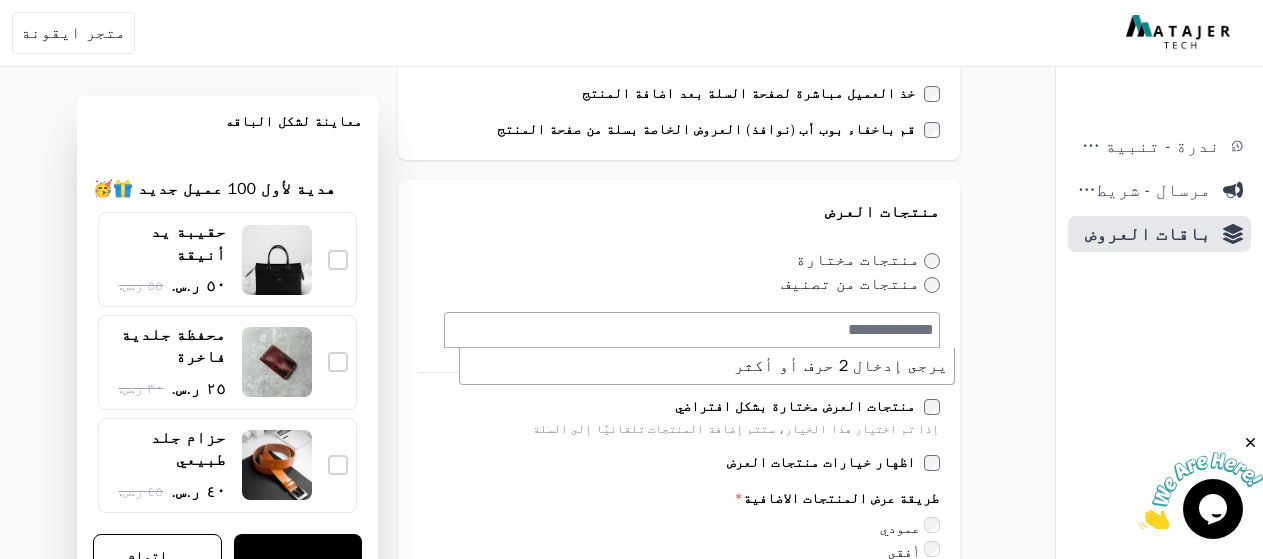 click at bounding box center (689, 330) 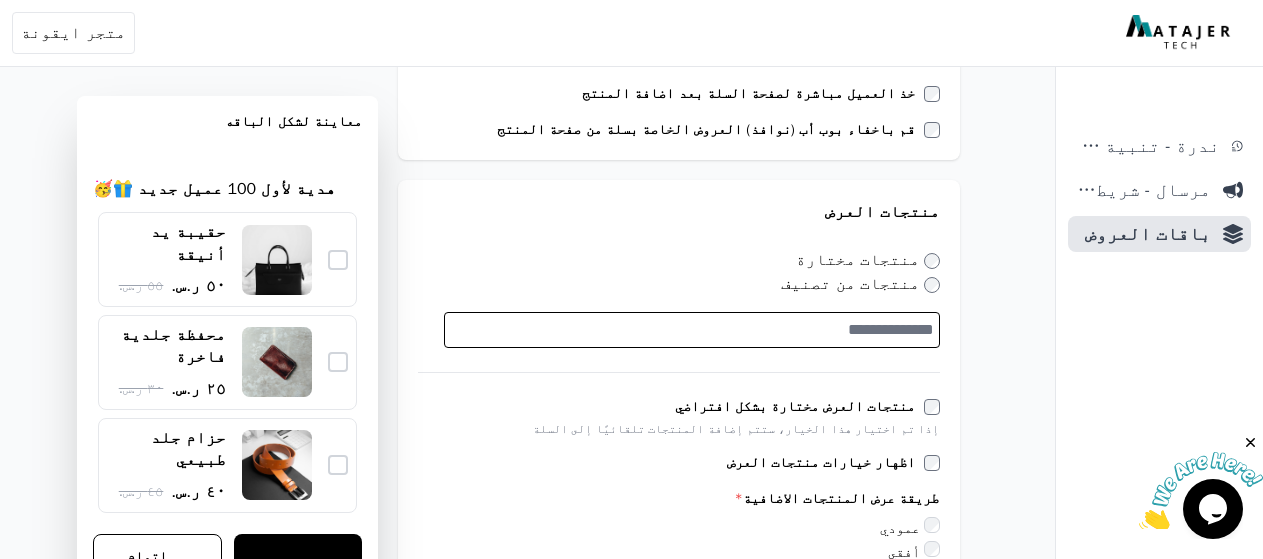 paste on "**********" 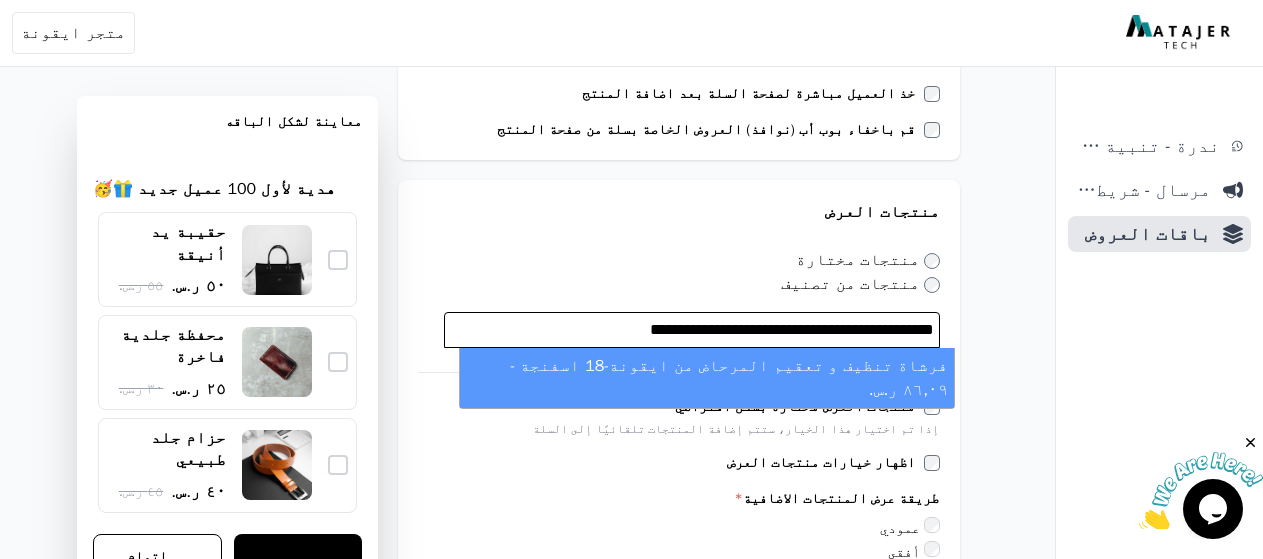 type on "**********" 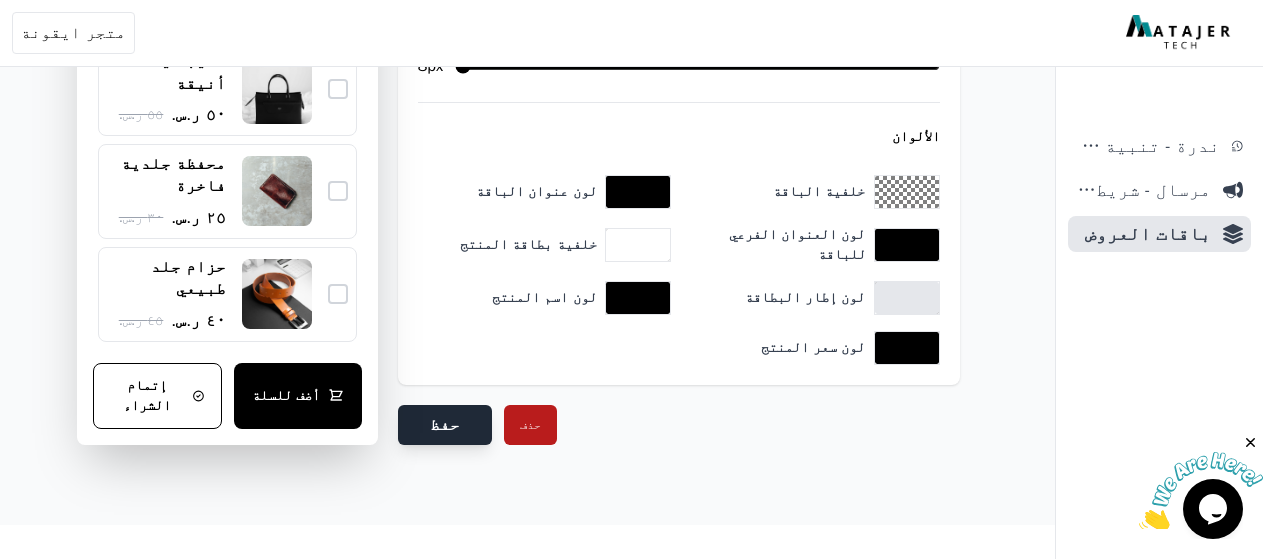 type 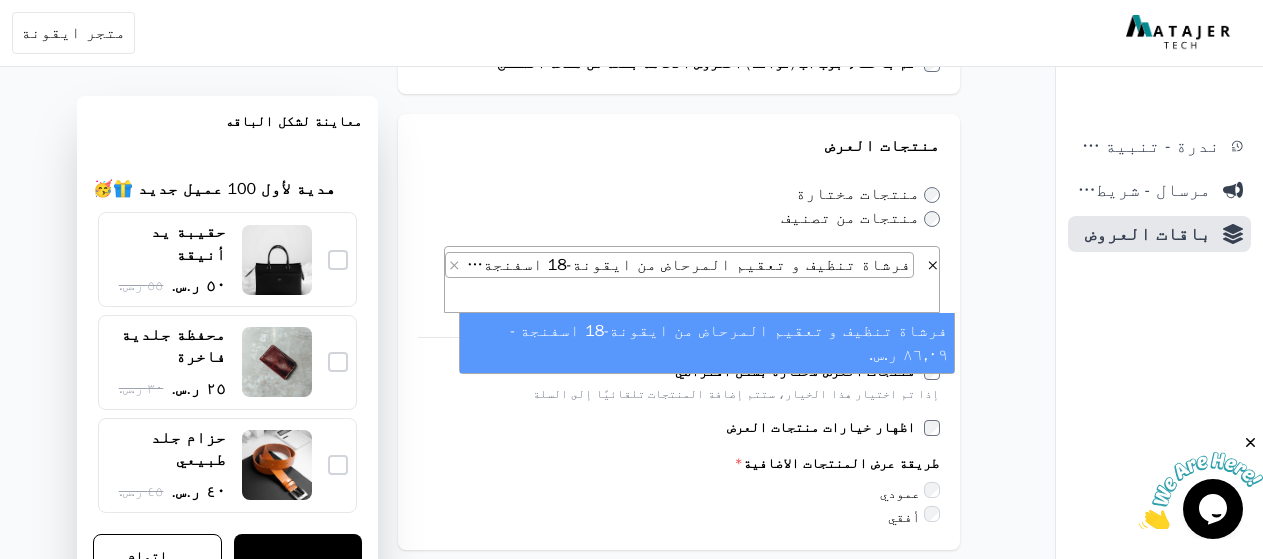 click on "**********" at bounding box center [679, 403] 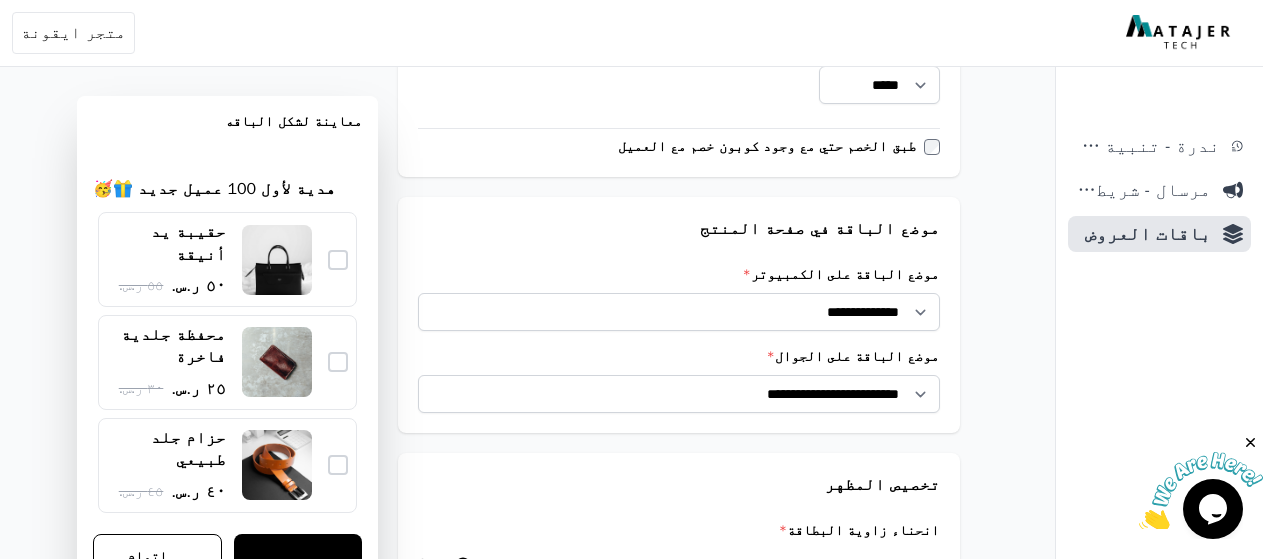 scroll, scrollTop: 2065, scrollLeft: 0, axis: vertical 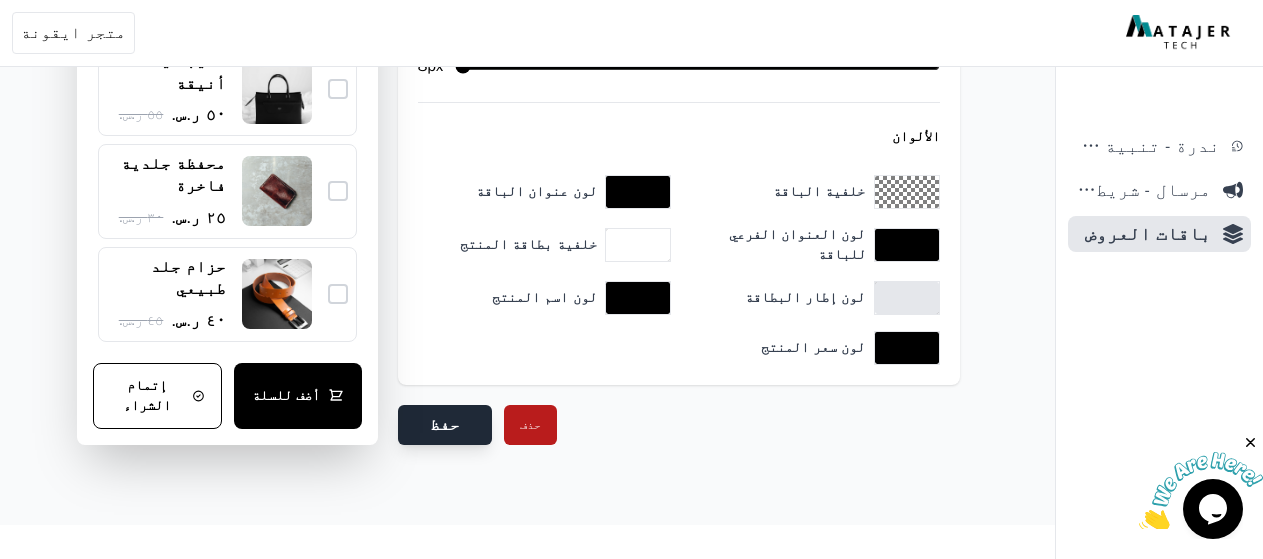 click on "حفظ" at bounding box center (445, 425) 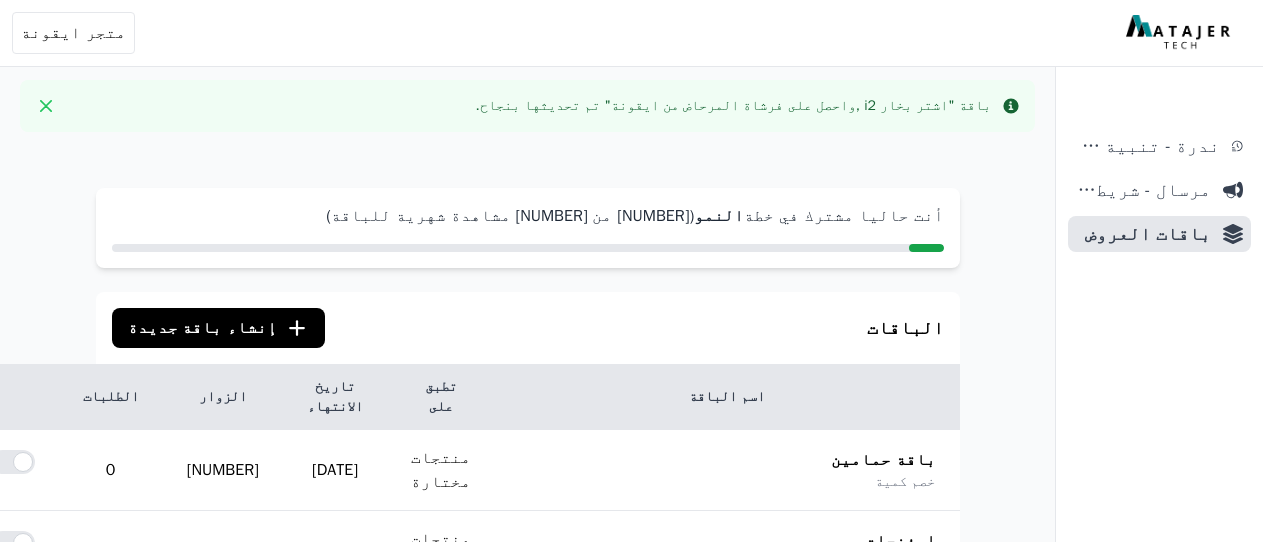scroll, scrollTop: 0, scrollLeft: 0, axis: both 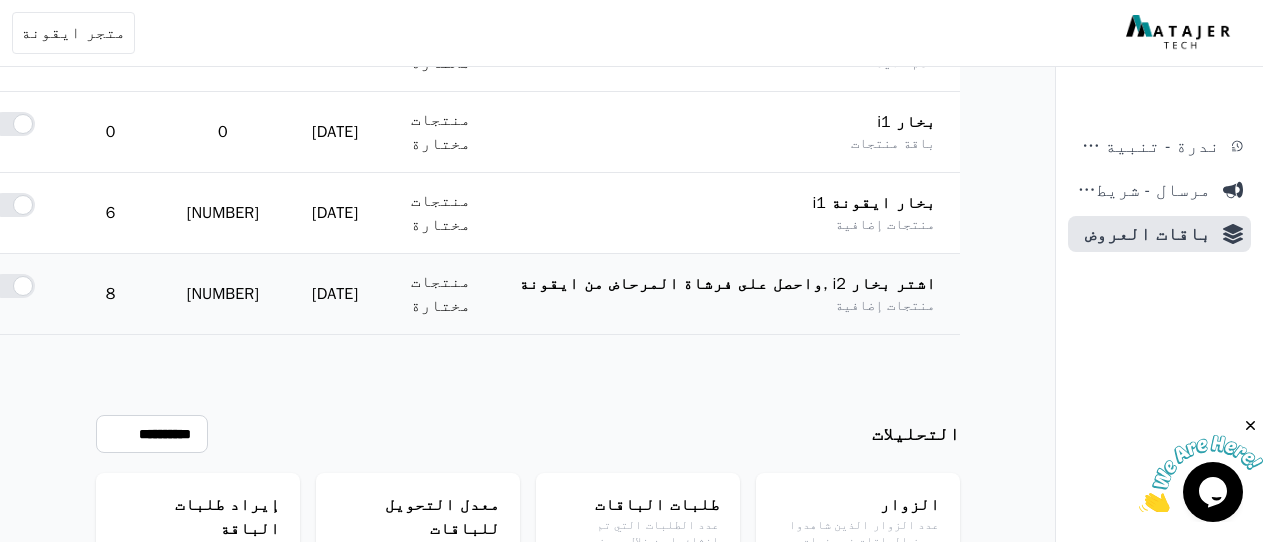 click on "تعديل" at bounding box center (-62, 286) 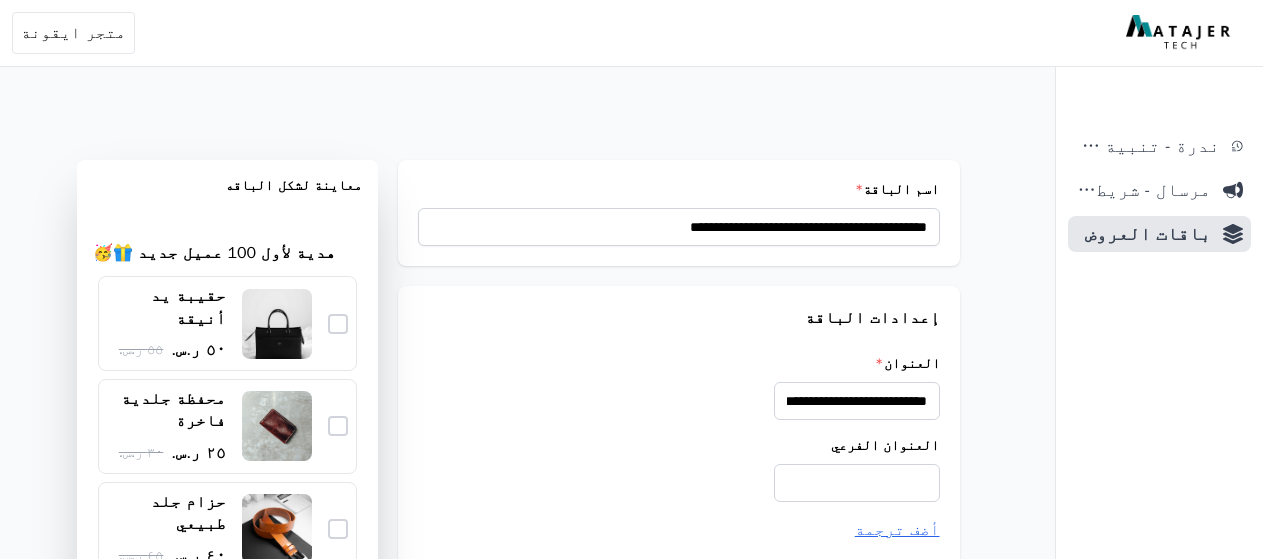scroll, scrollTop: 400, scrollLeft: 0, axis: vertical 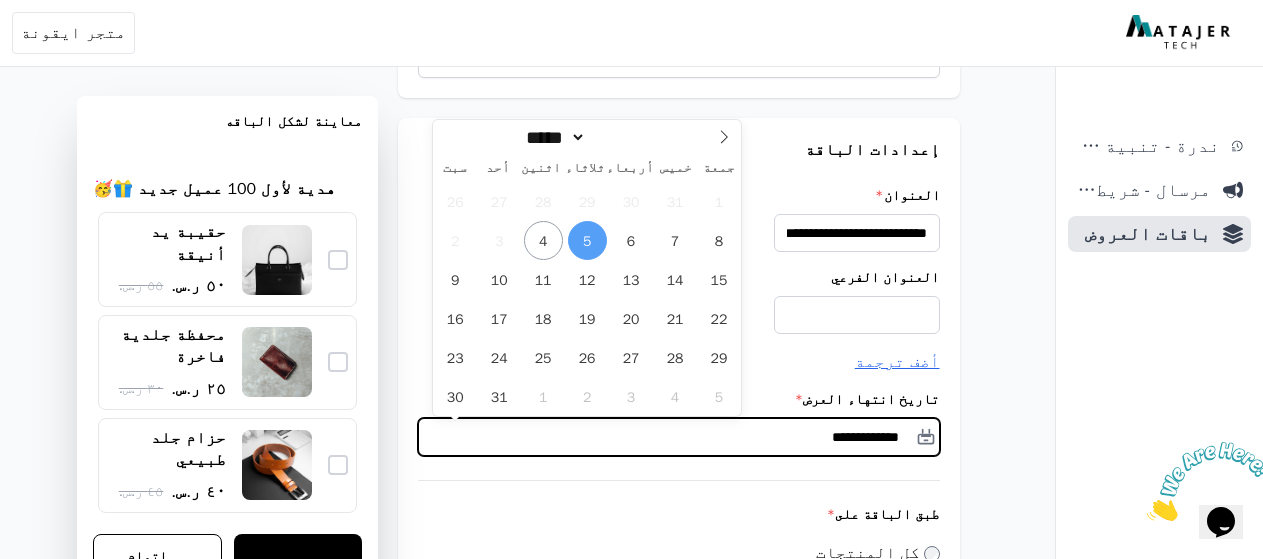 click on "**********" at bounding box center [679, 437] 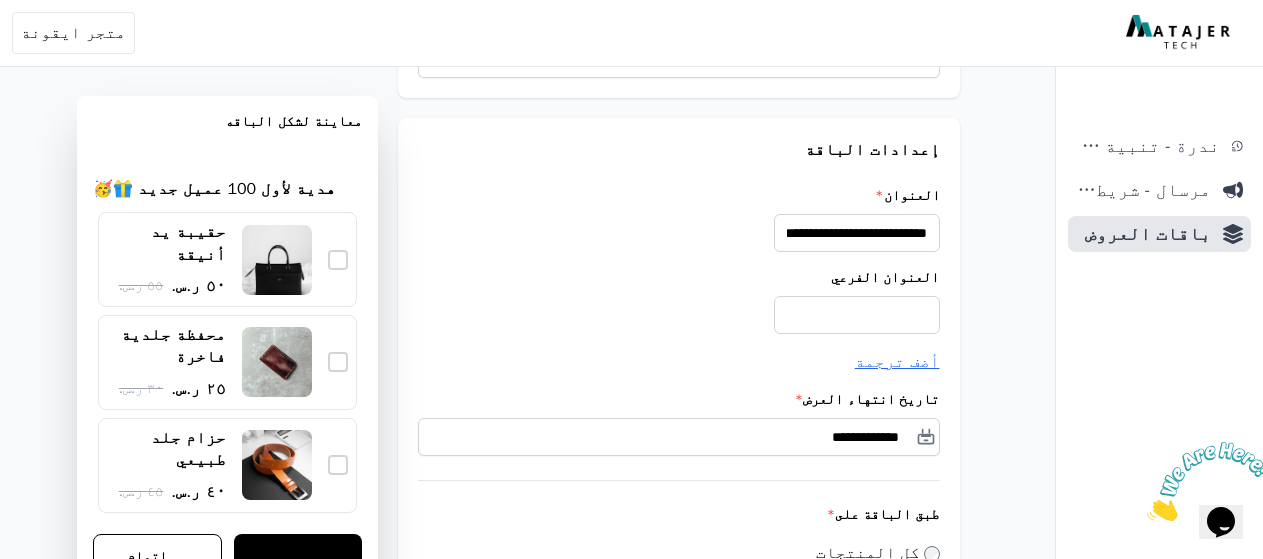 click on "**********" at bounding box center (528, 1133) 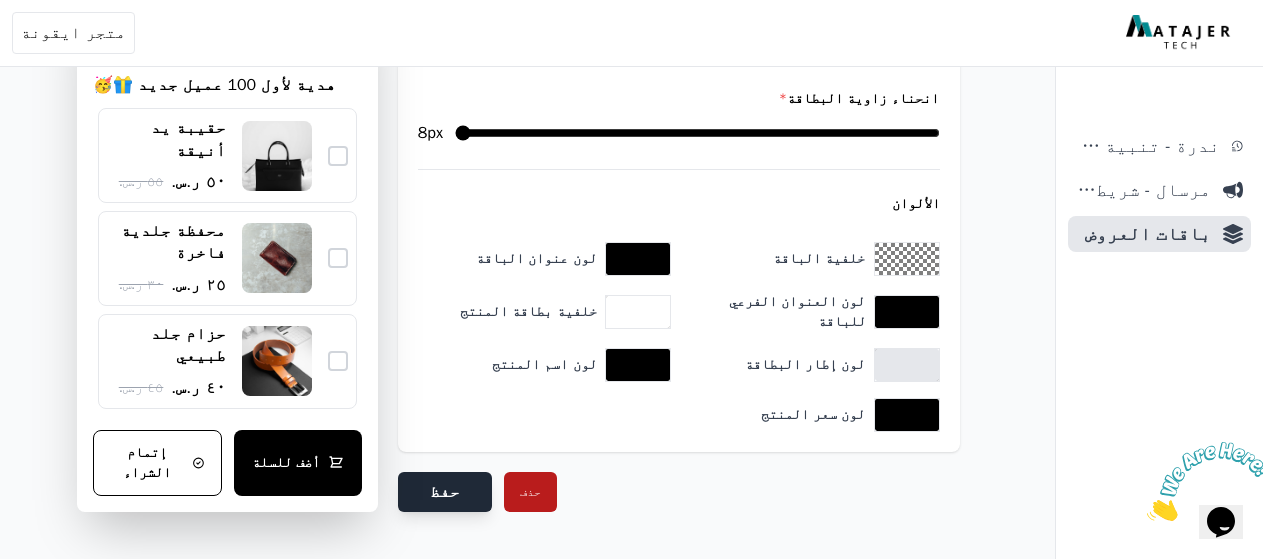 scroll, scrollTop: 1968, scrollLeft: 0, axis: vertical 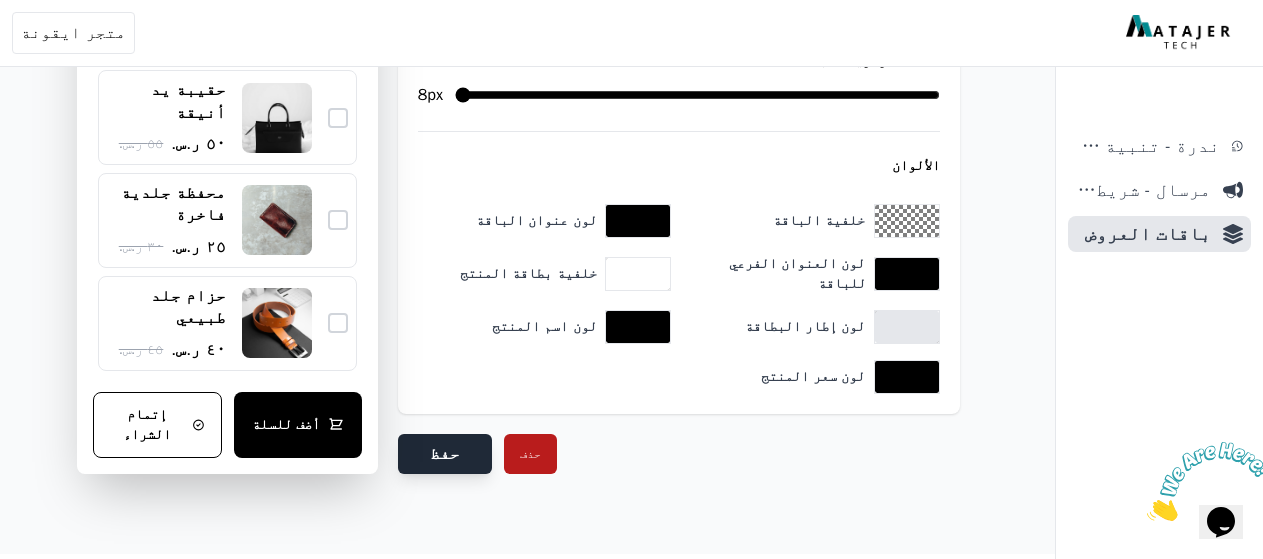 click on "حفظ" at bounding box center [445, 454] 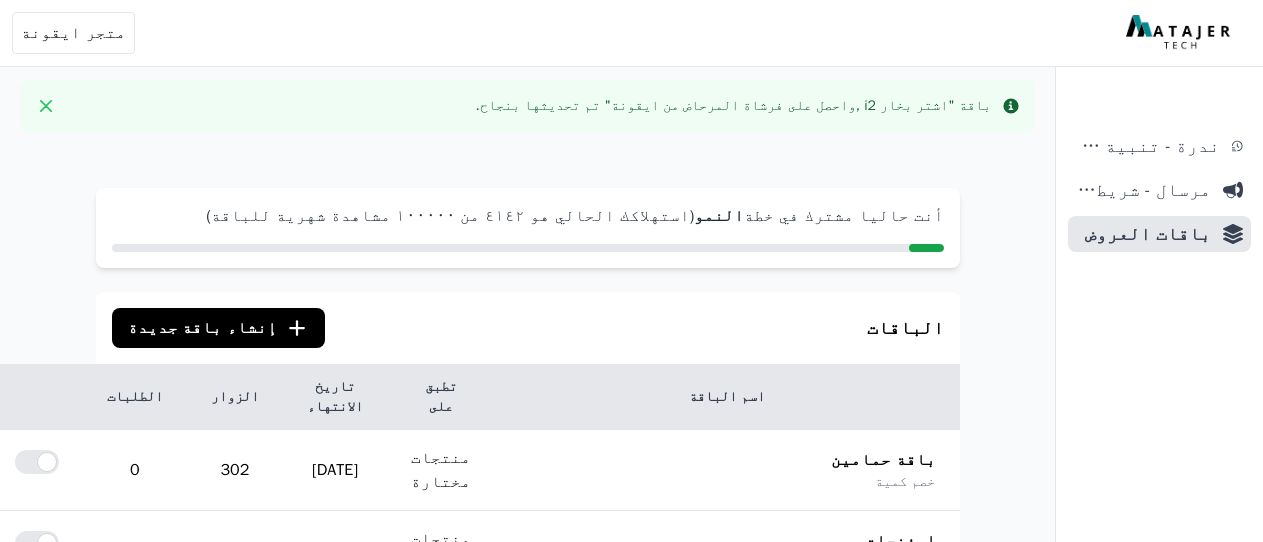scroll, scrollTop: 0, scrollLeft: 0, axis: both 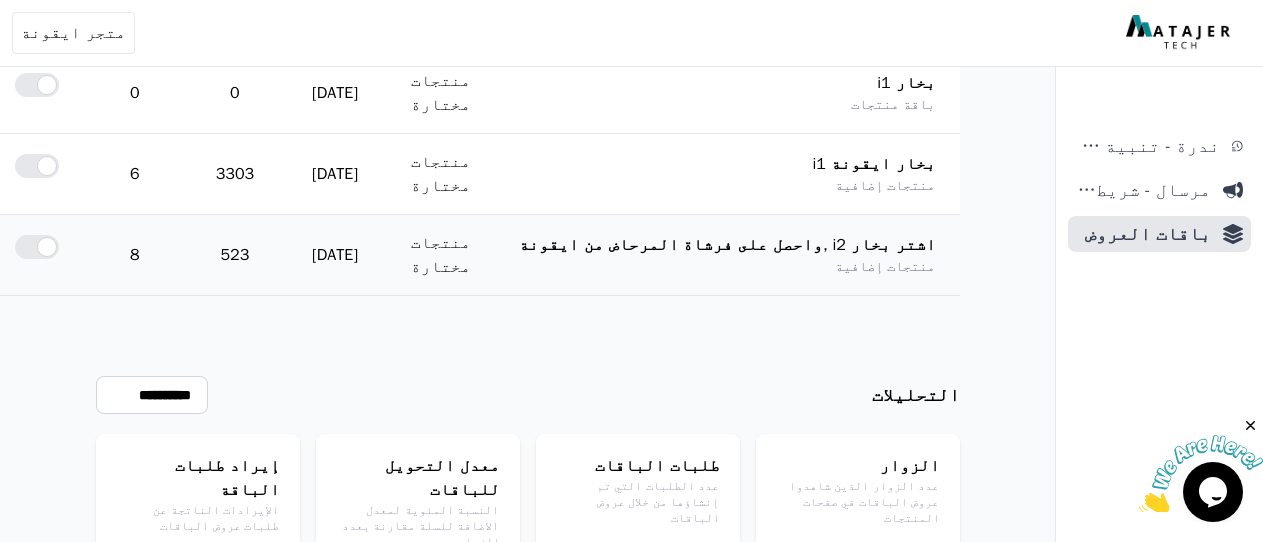 click on "تعديل" at bounding box center [-38, 247] 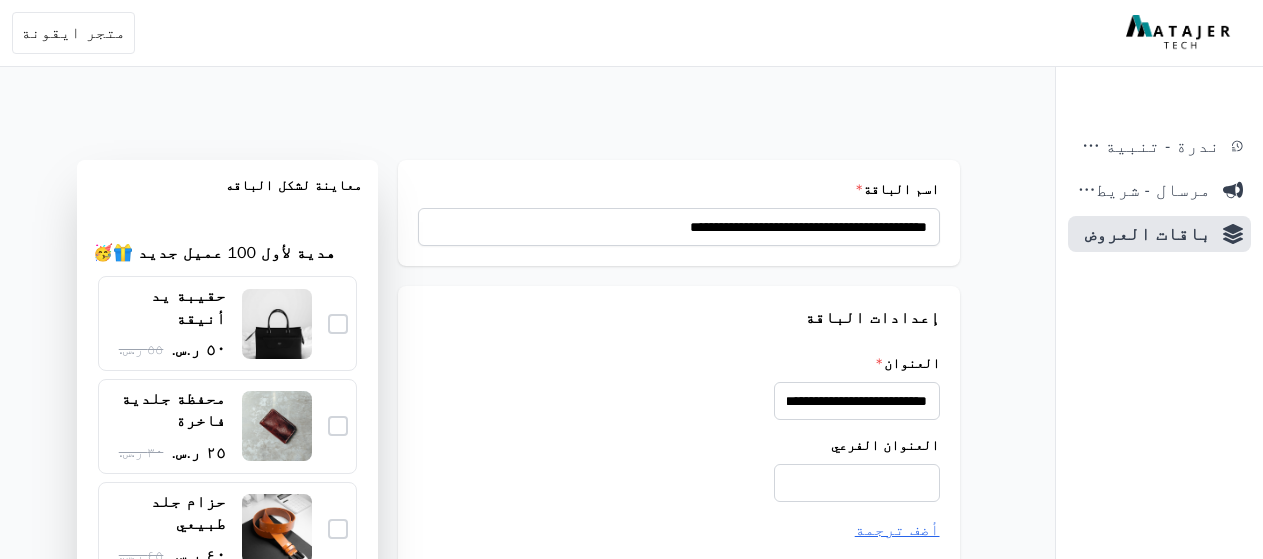 scroll, scrollTop: 600, scrollLeft: 0, axis: vertical 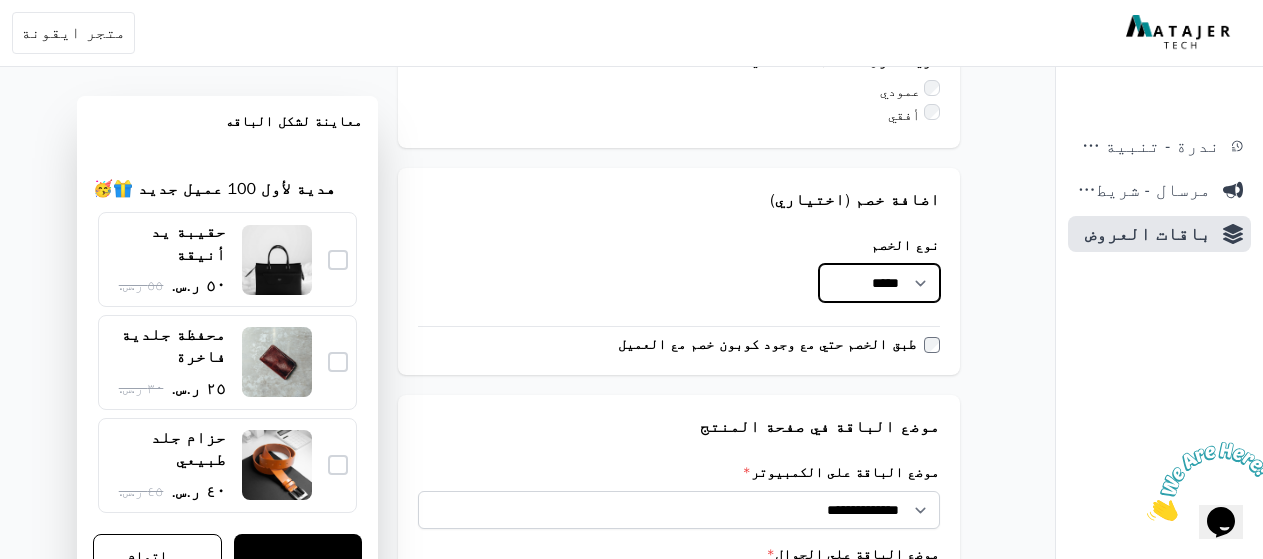 click on "*********
*********
*****" at bounding box center [879, 283] 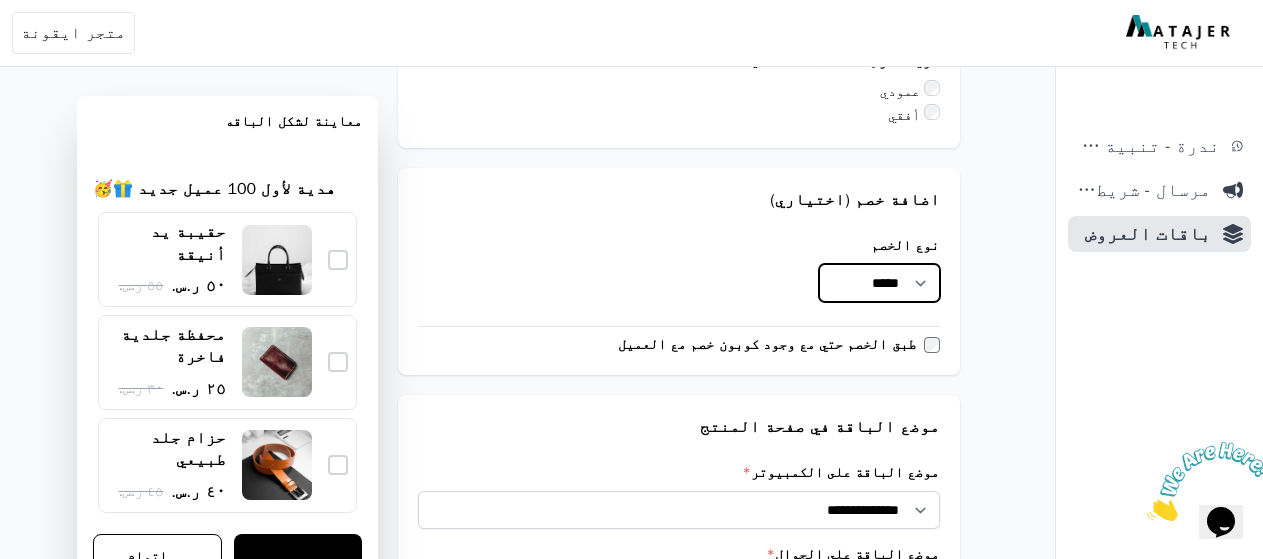 select on "**********" 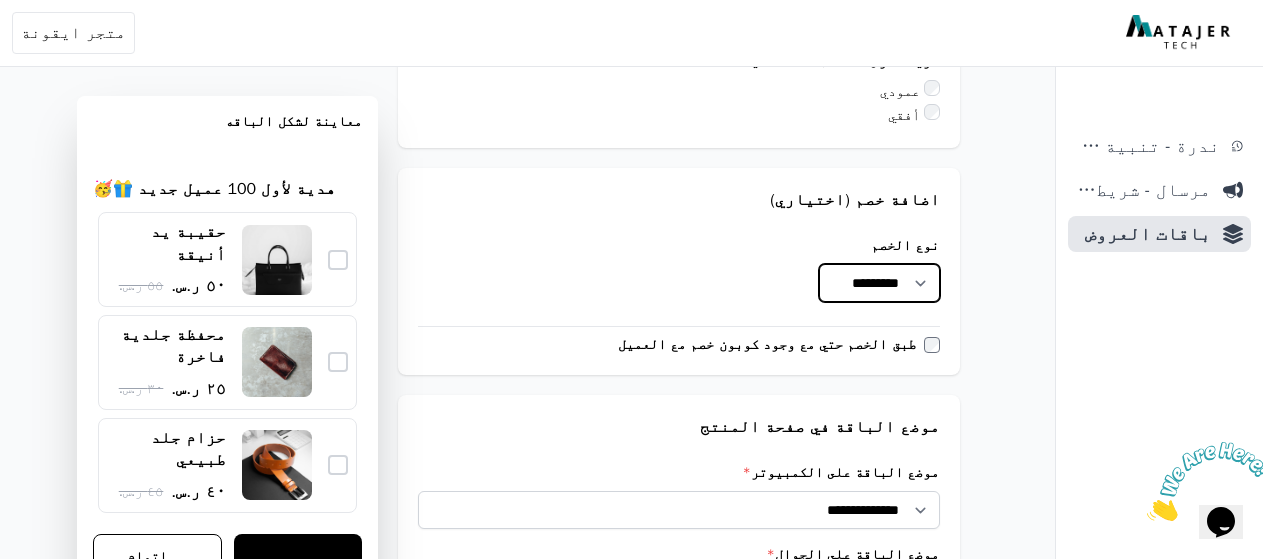 click on "*********
*********
*****" at bounding box center (879, 283) 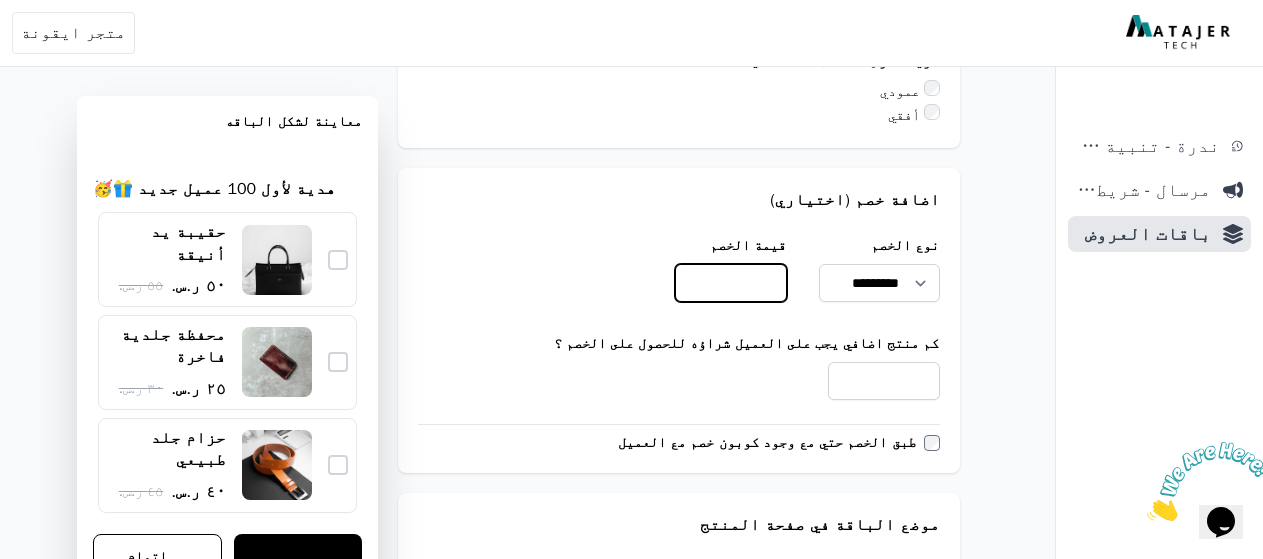 click on "قيمة الخصم" at bounding box center [731, 283] 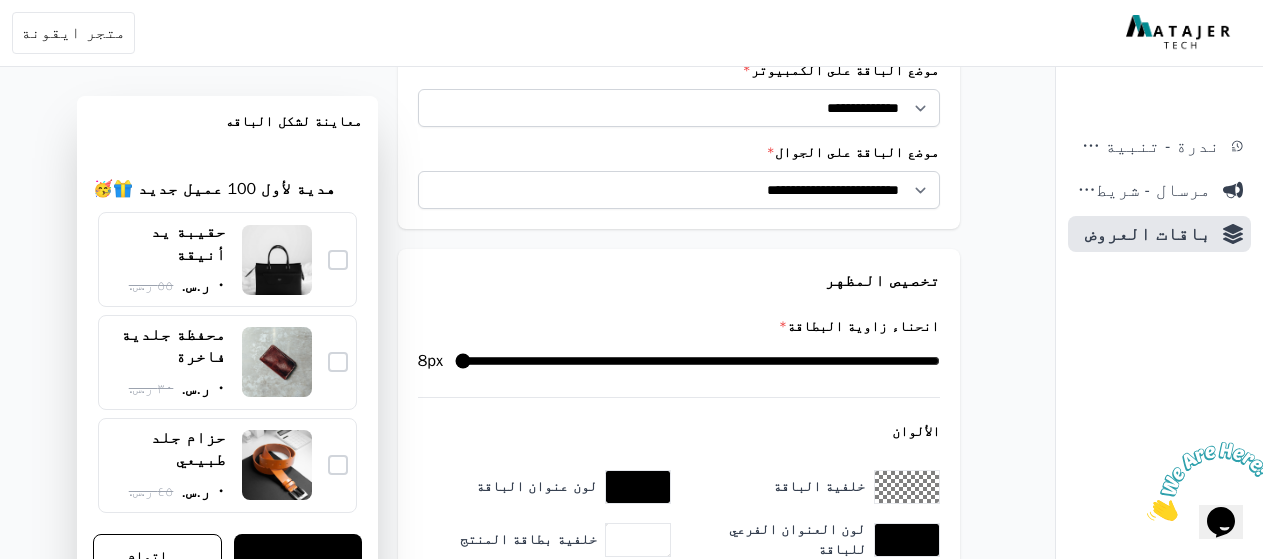 scroll, scrollTop: 2066, scrollLeft: 0, axis: vertical 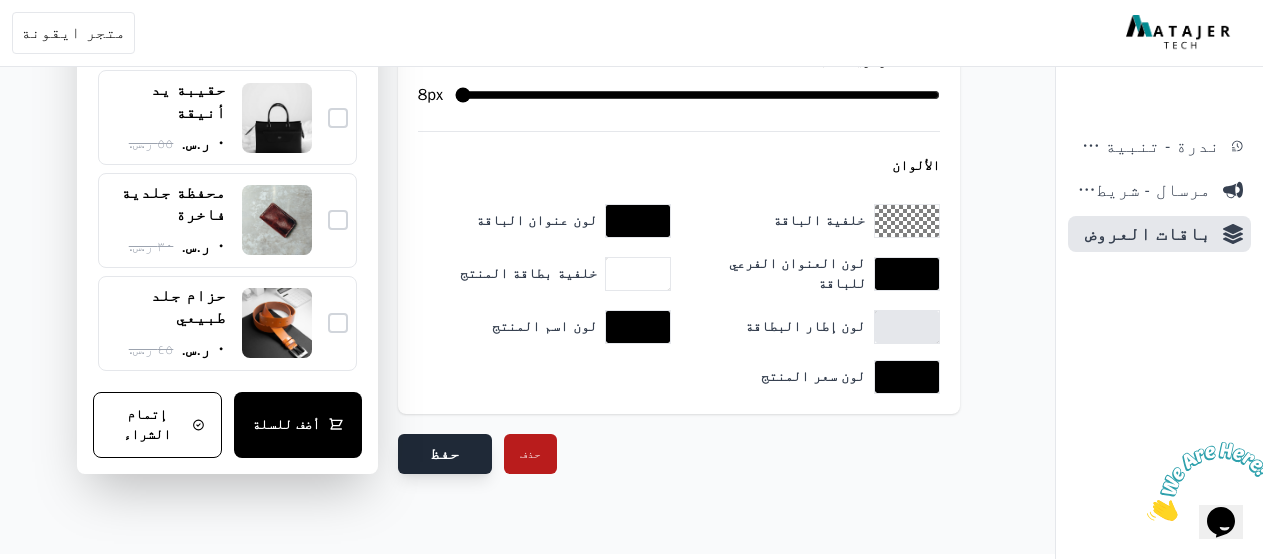 type on "***" 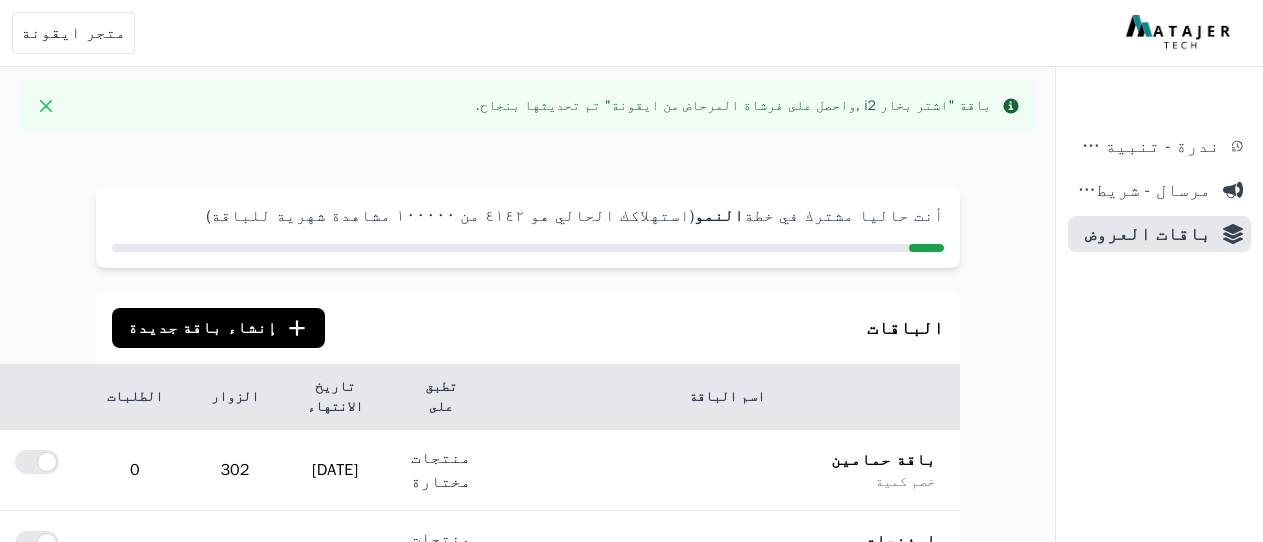 scroll, scrollTop: 0, scrollLeft: 0, axis: both 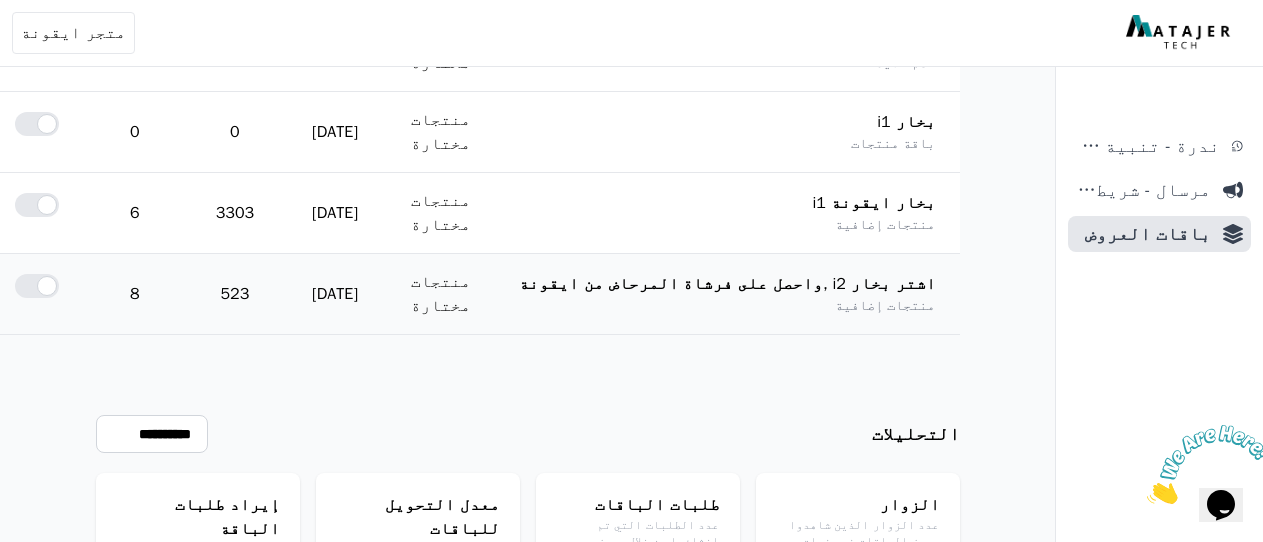 click on "تعديل" at bounding box center (-38, 286) 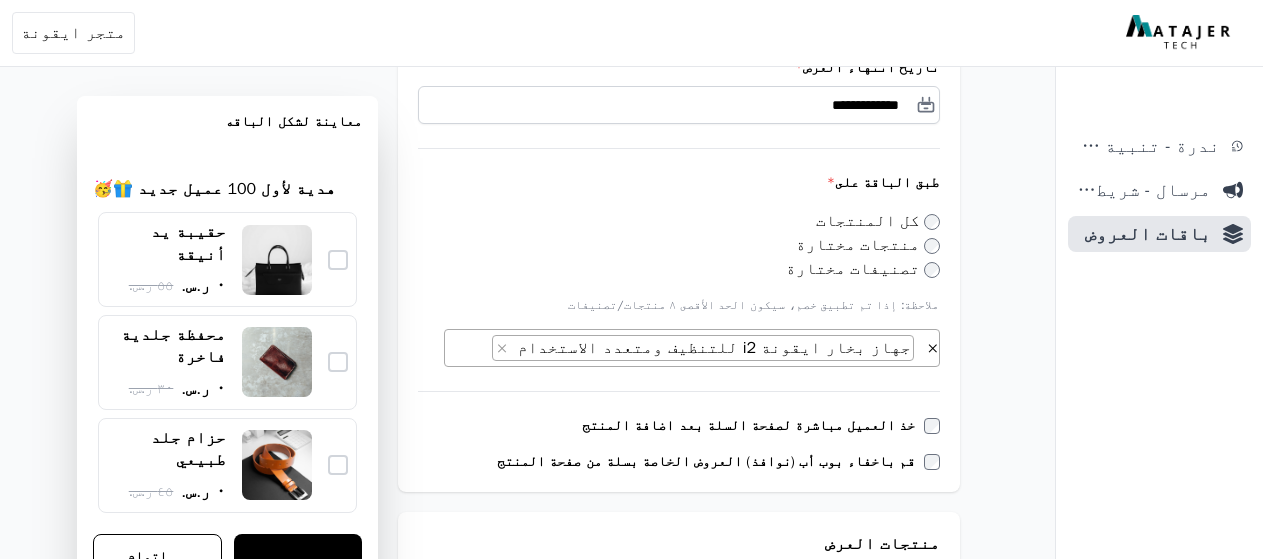 scroll, scrollTop: 500, scrollLeft: 0, axis: vertical 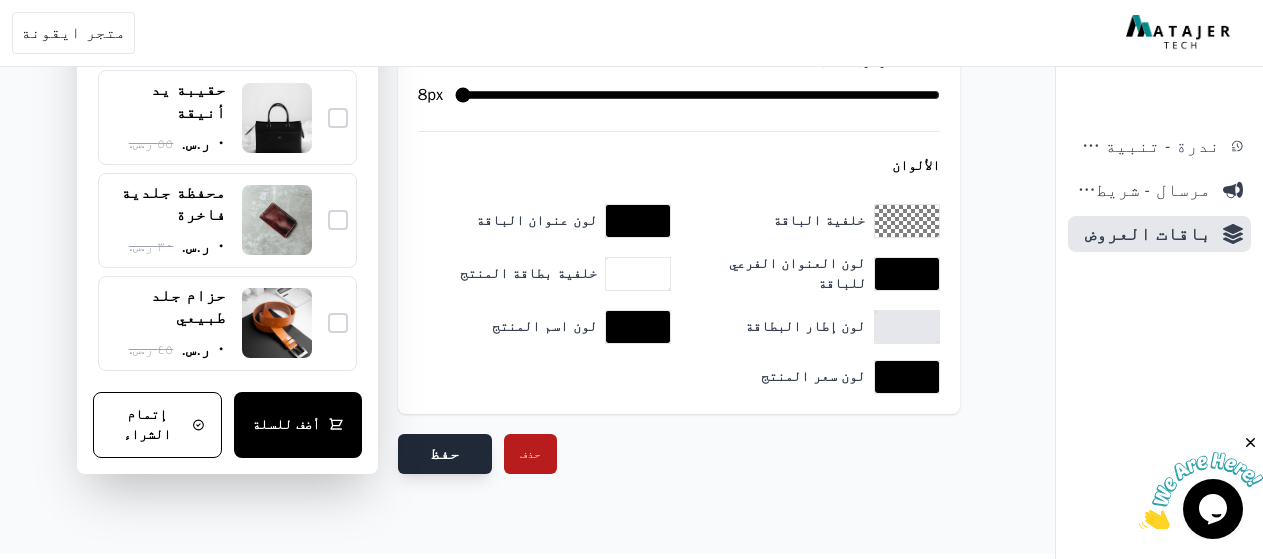 click on "حفظ" at bounding box center [445, 454] 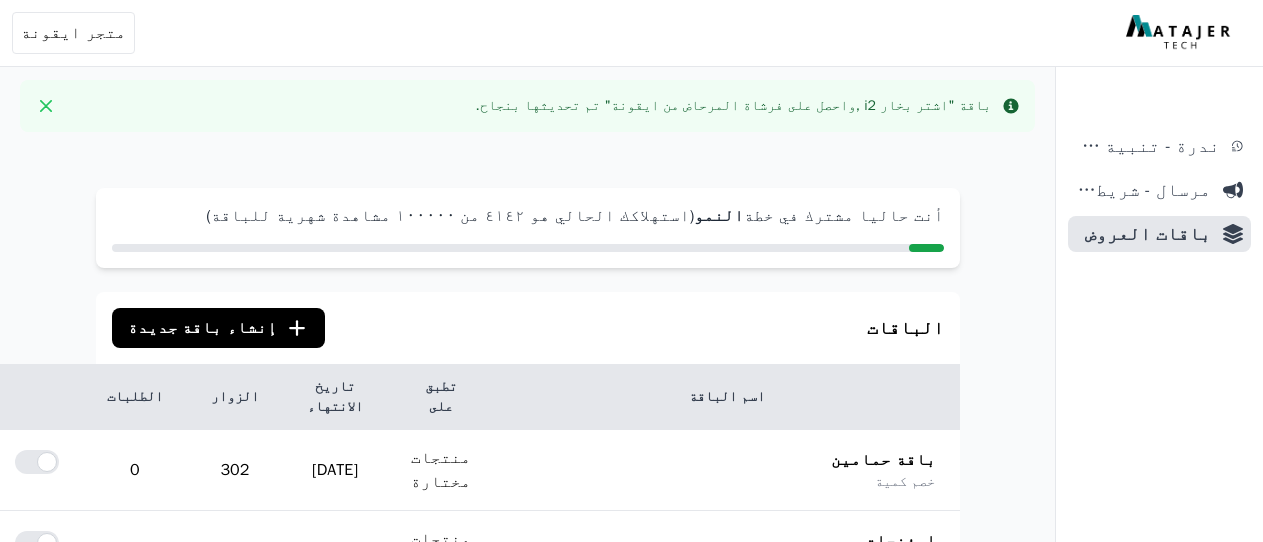 scroll, scrollTop: 0, scrollLeft: 0, axis: both 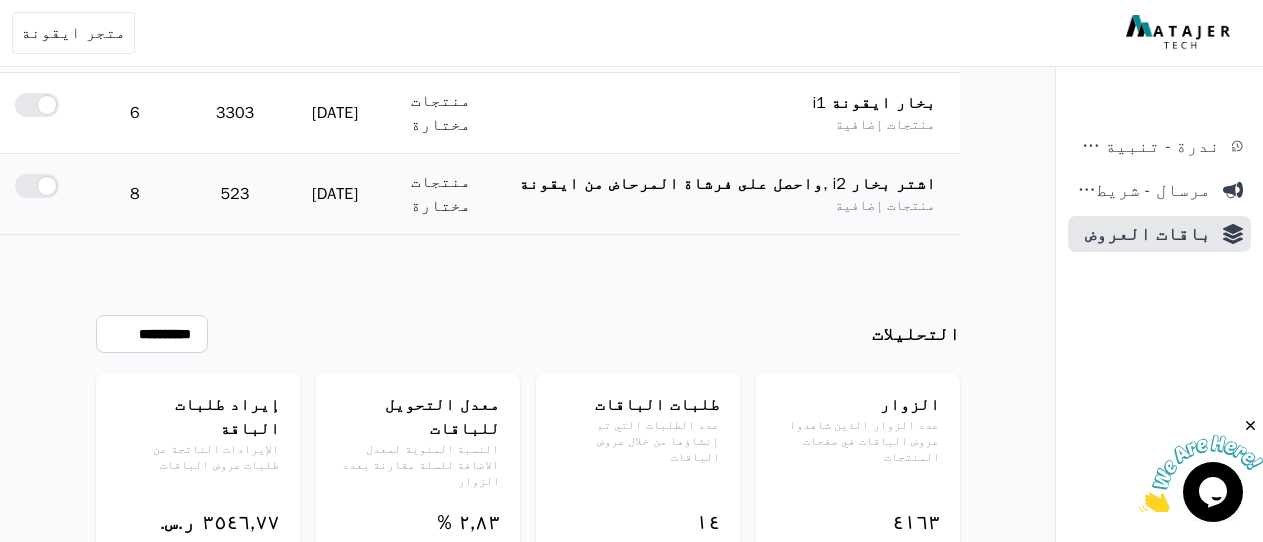click on "تعديل" at bounding box center (-38, 186) 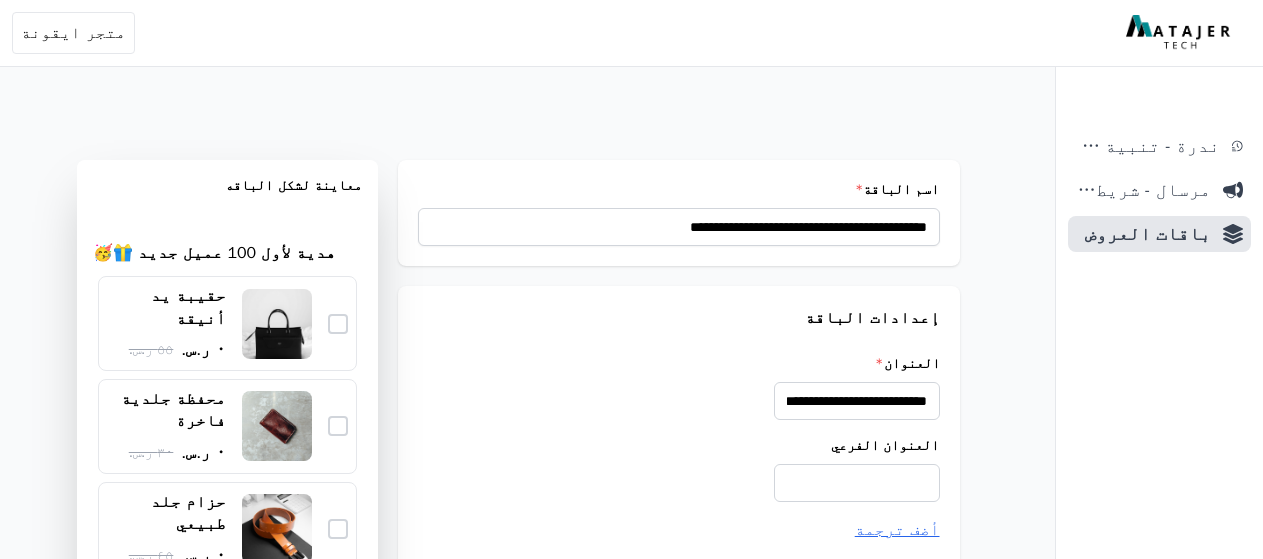 scroll, scrollTop: 300, scrollLeft: 0, axis: vertical 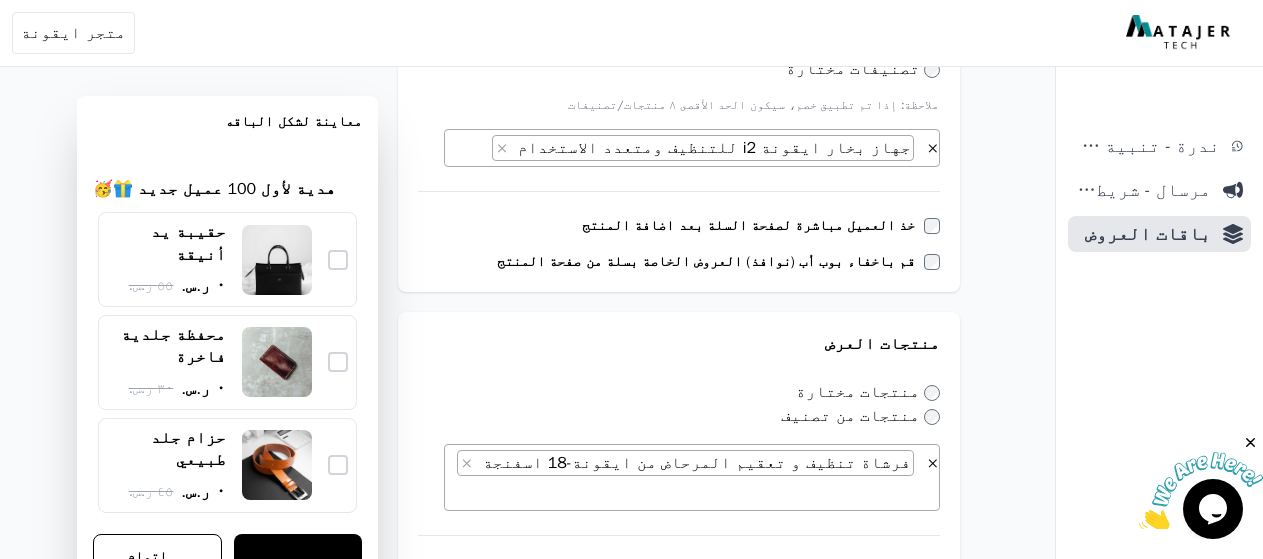 click on "خذ العميل مباشرة لصفحة السلة بعد اضافة المنتج" at bounding box center [752, 226] 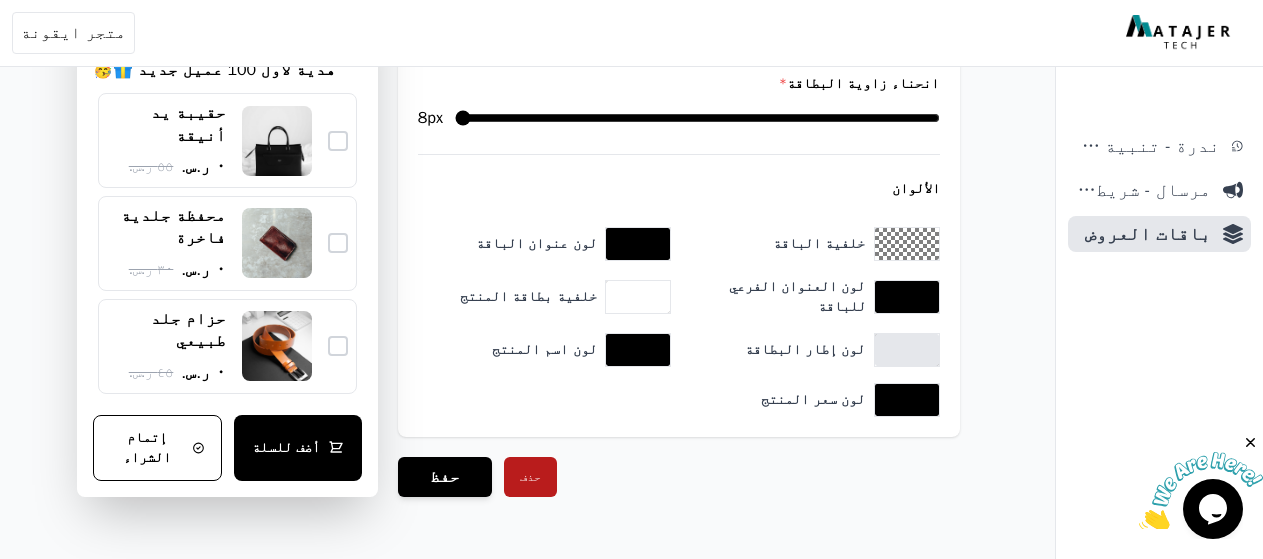 scroll, scrollTop: 2066, scrollLeft: 0, axis: vertical 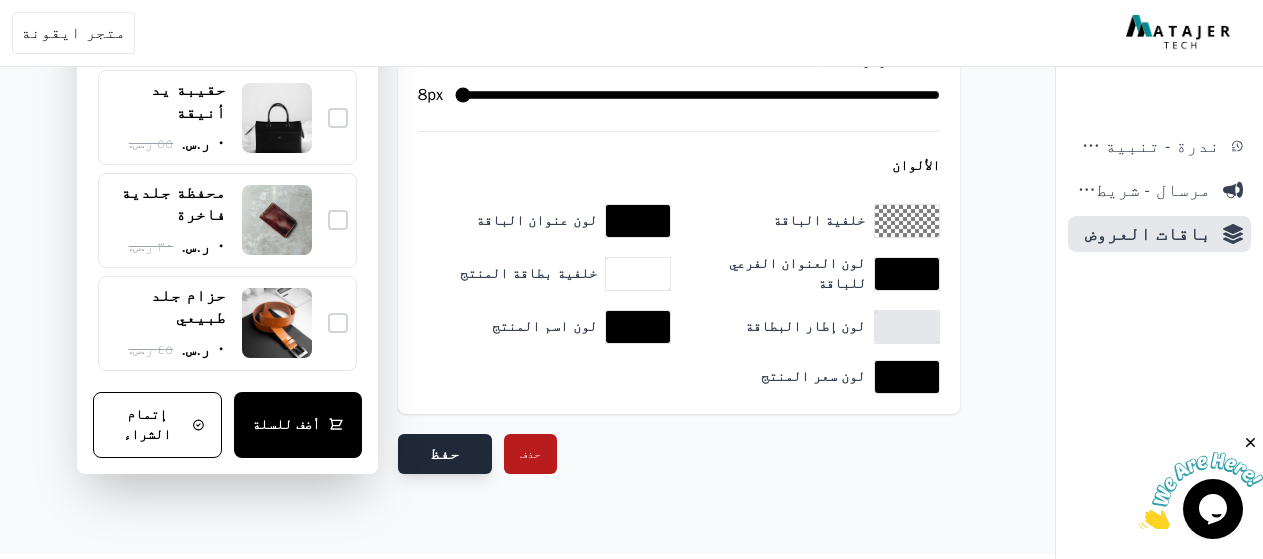 click on "حفظ" at bounding box center (445, 454) 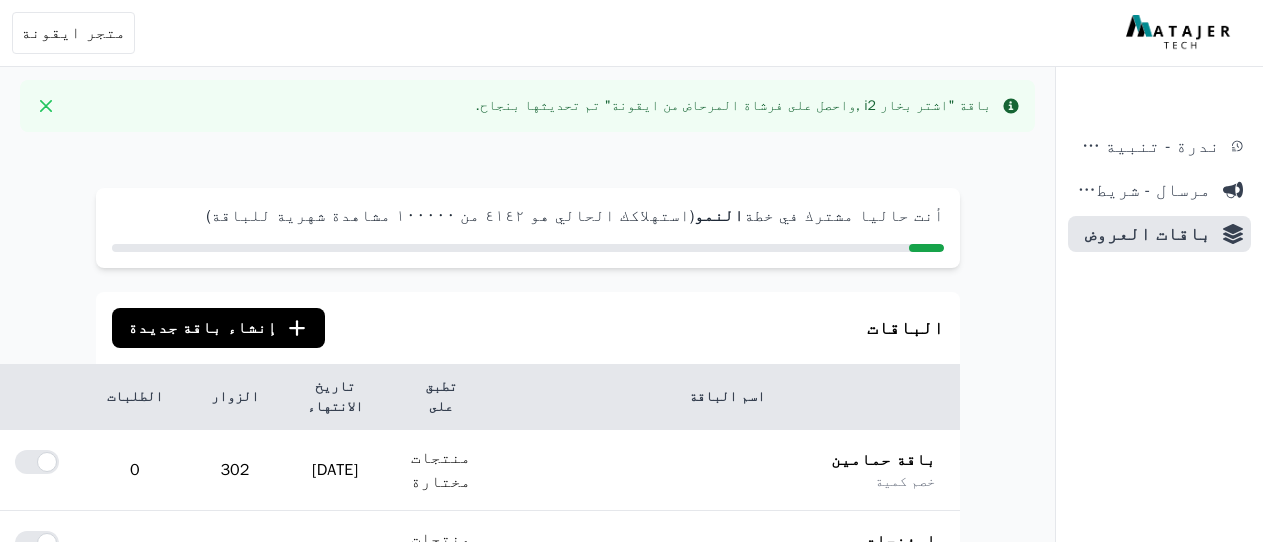 scroll, scrollTop: 0, scrollLeft: 0, axis: both 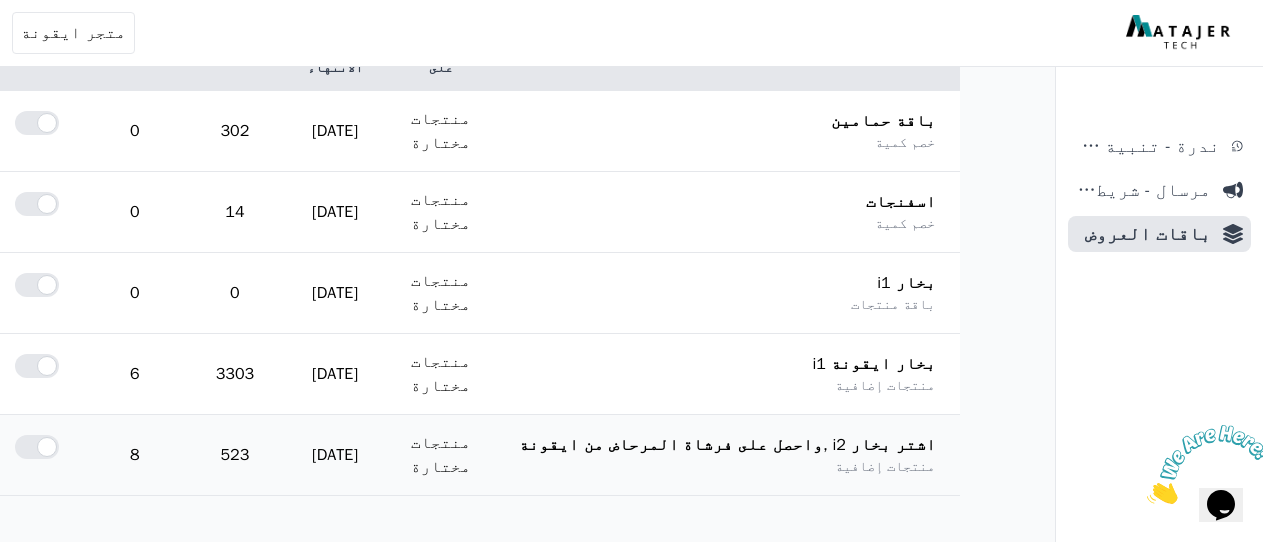 click on "تعديل
نسخ" at bounding box center [-43, 447] 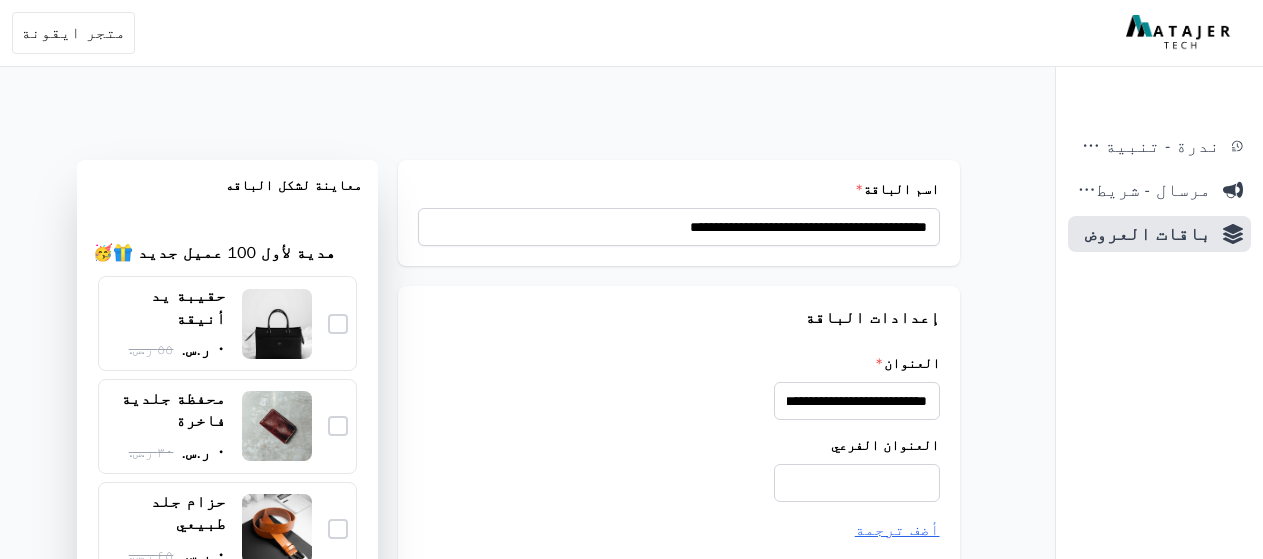 scroll, scrollTop: 0, scrollLeft: 0, axis: both 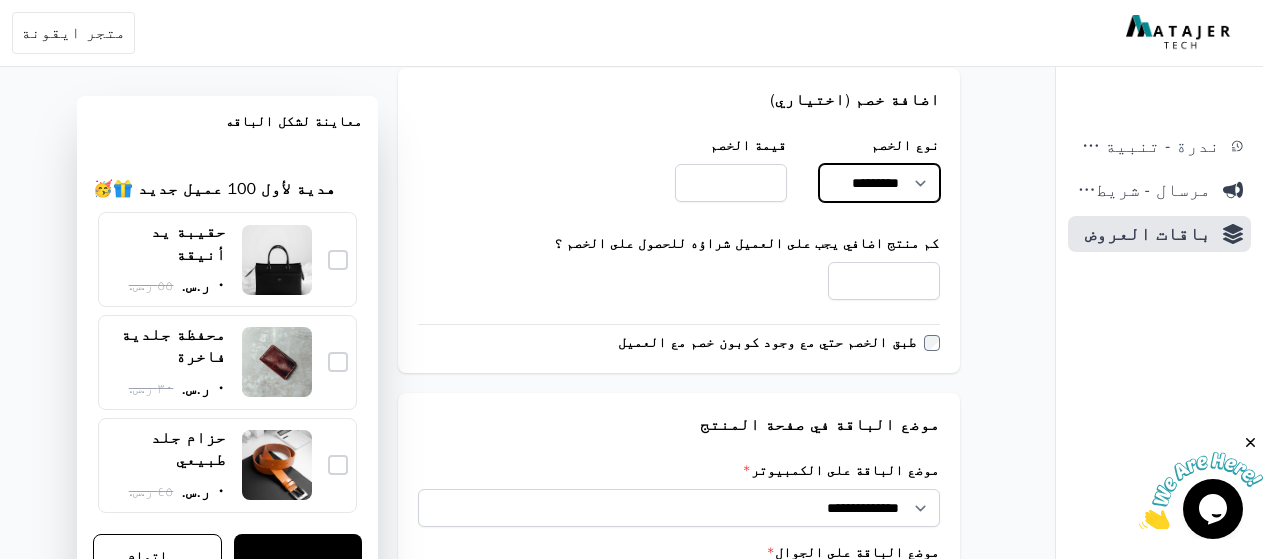 click on "*********
*********
*****" at bounding box center (879, 183) 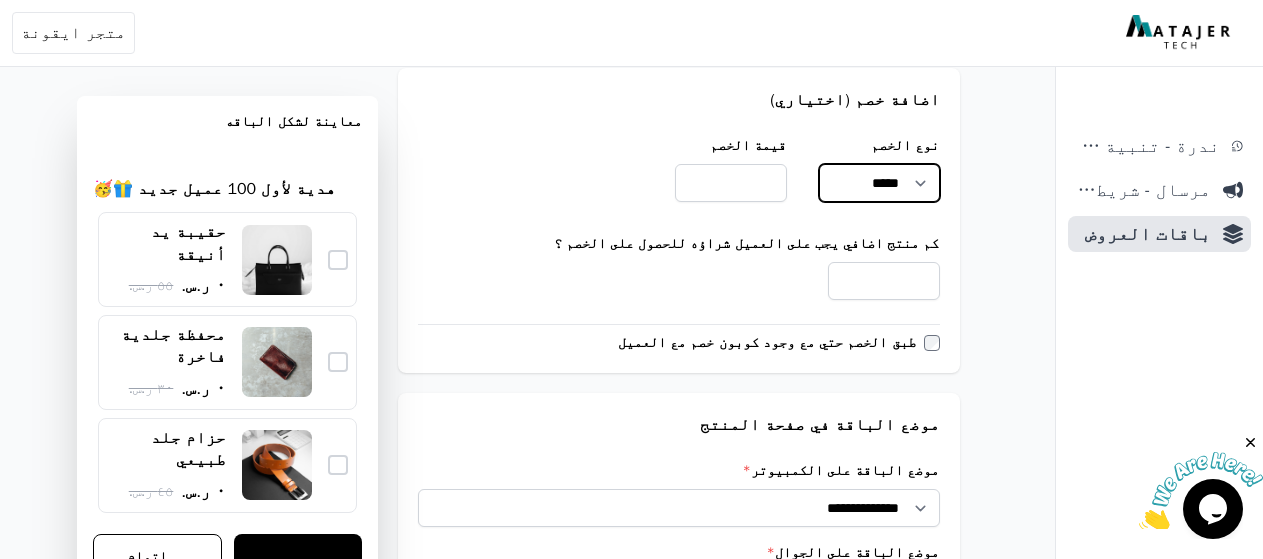 click on "*********
*********
*****" at bounding box center [879, 183] 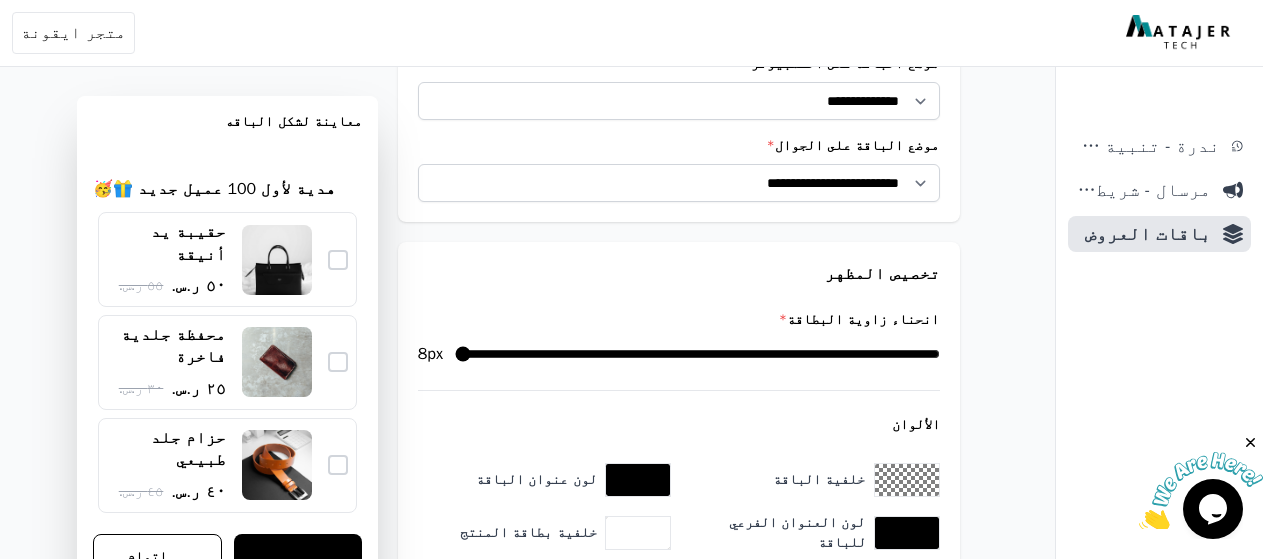 scroll, scrollTop: 1900, scrollLeft: 0, axis: vertical 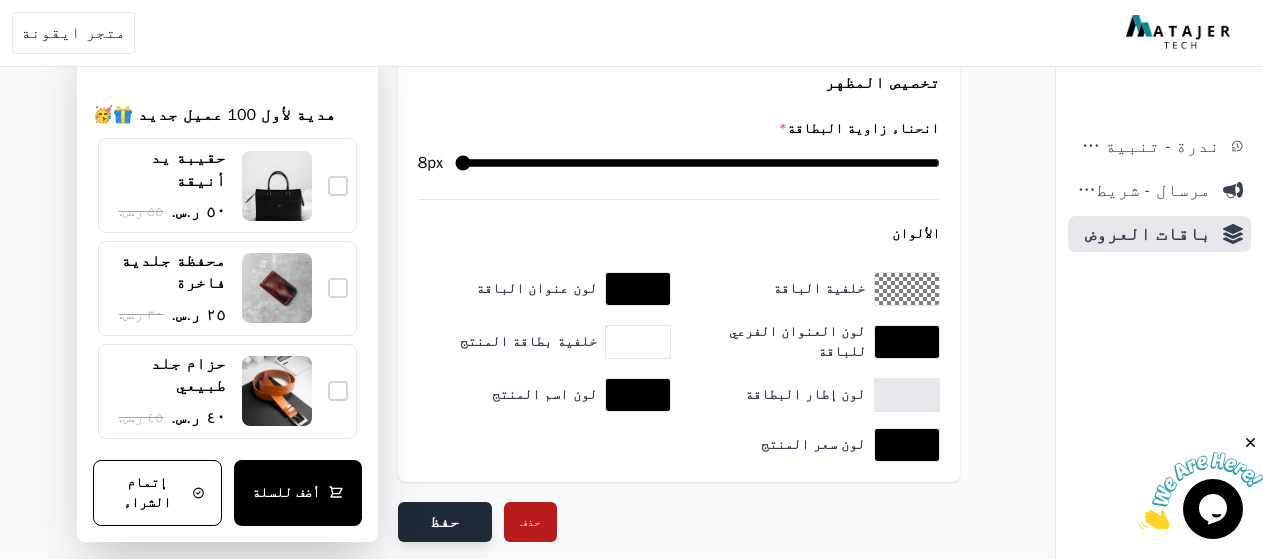 click on "حفظ" at bounding box center (445, 522) 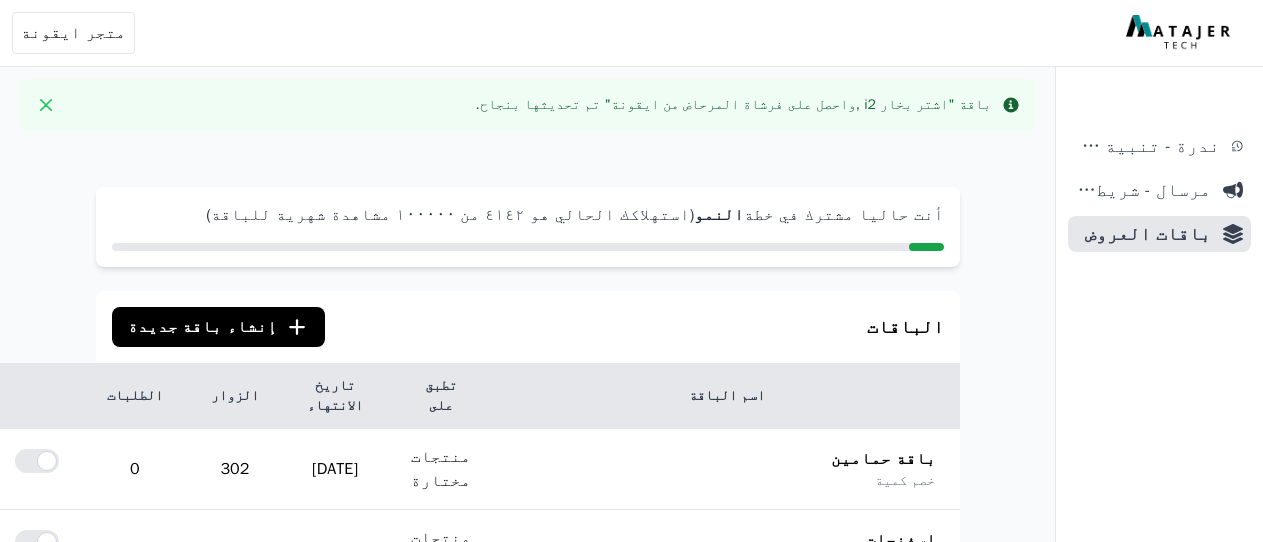 scroll, scrollTop: 300, scrollLeft: 0, axis: vertical 